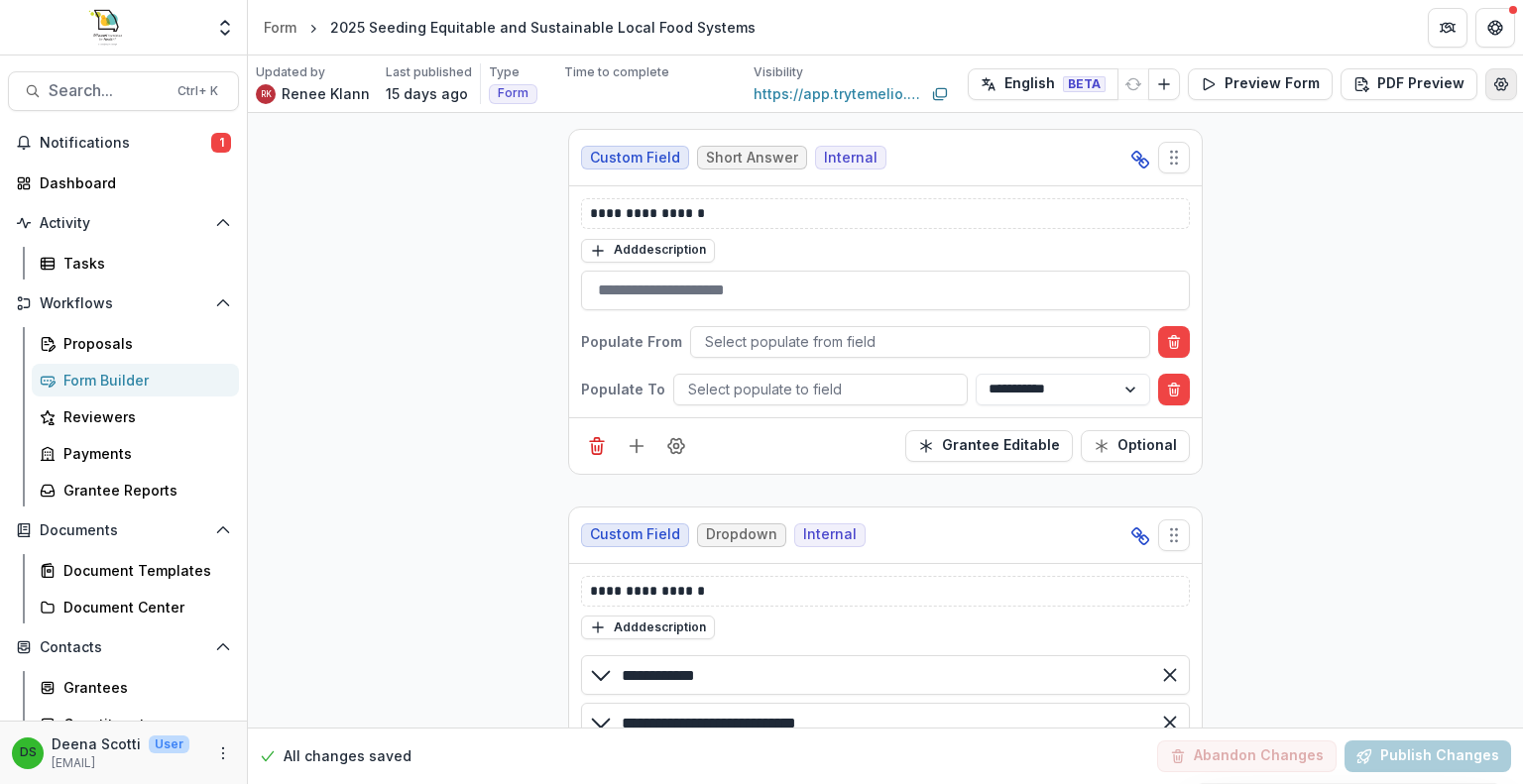 click 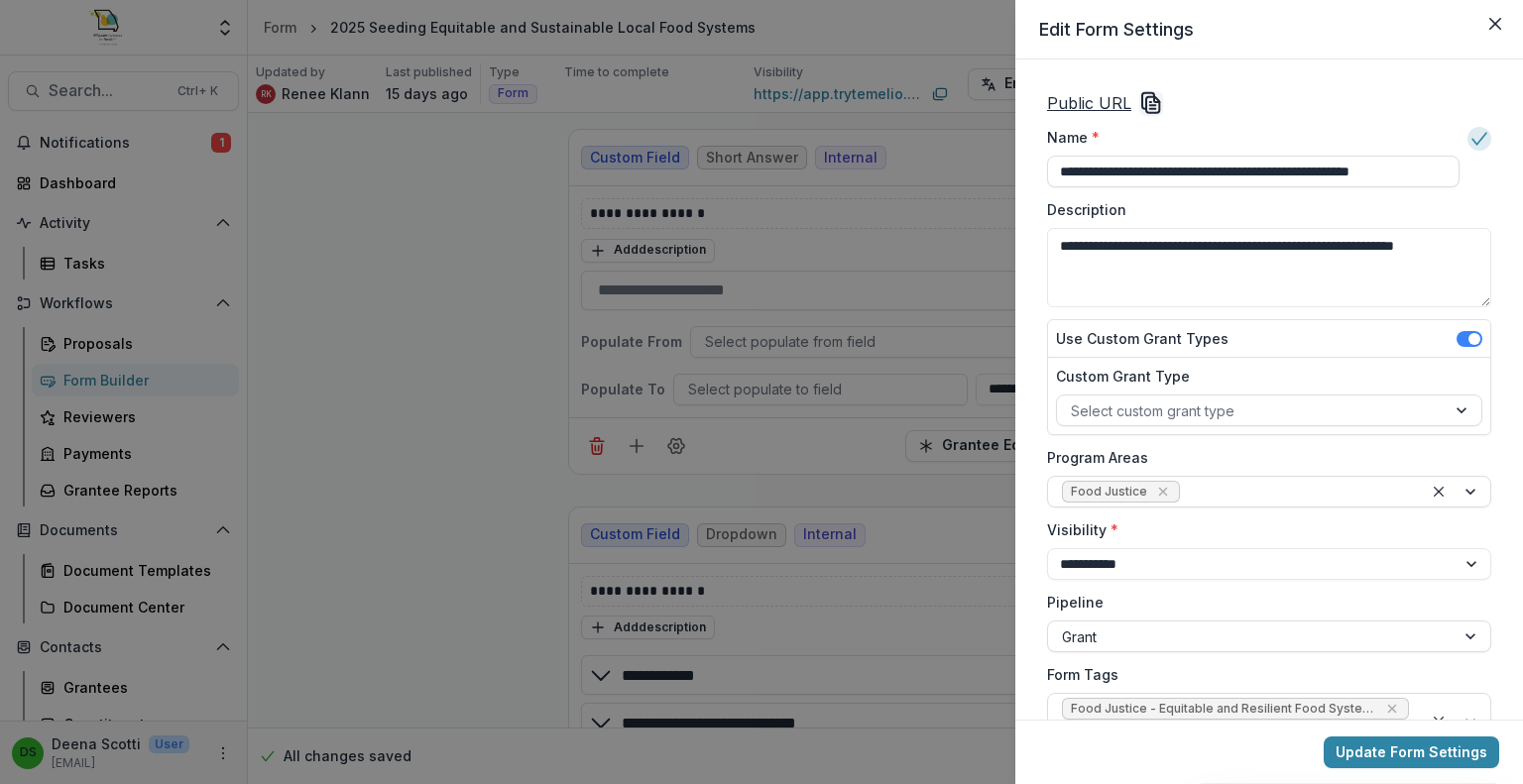 click 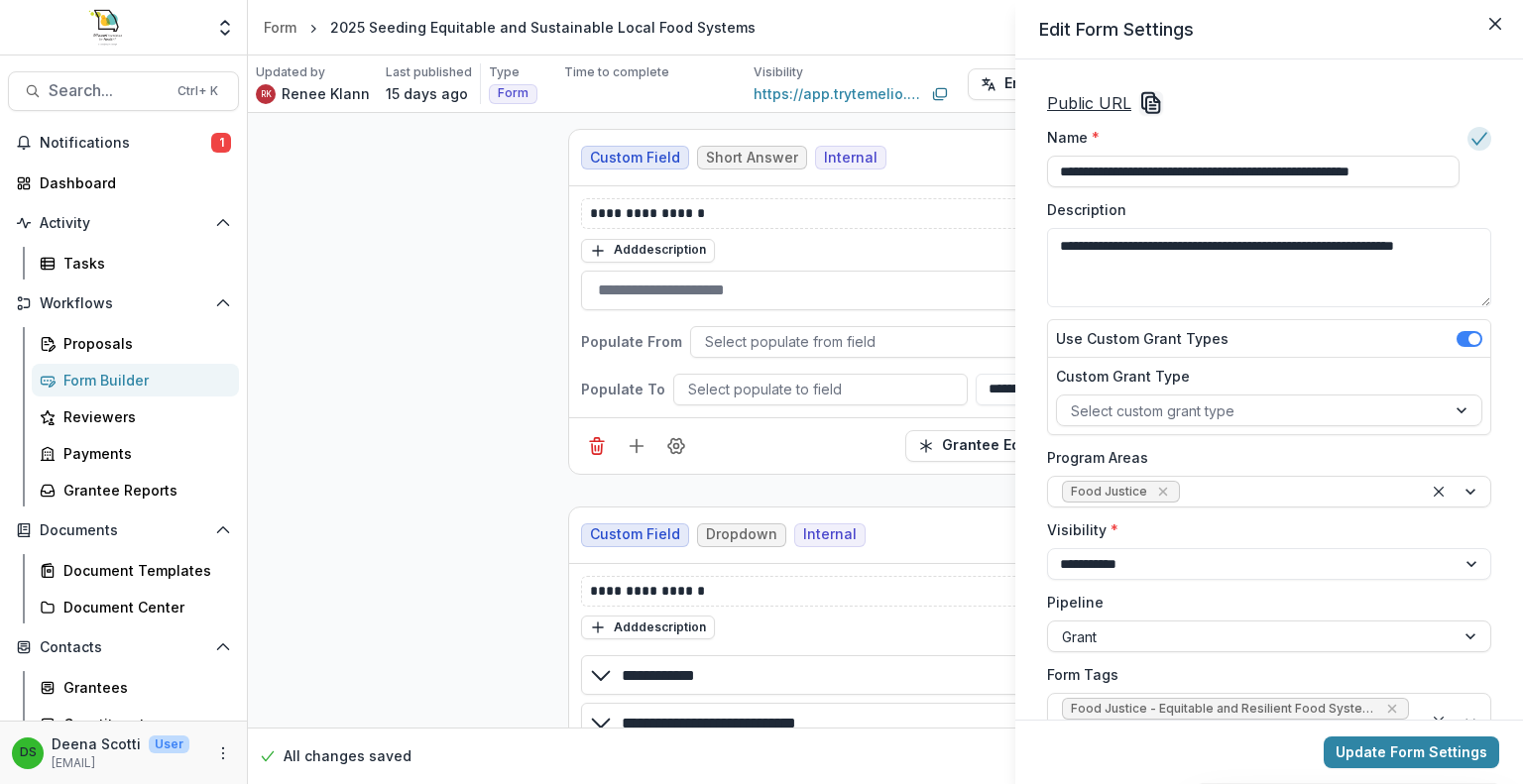 scroll, scrollTop: 576, scrollLeft: 0, axis: vertical 